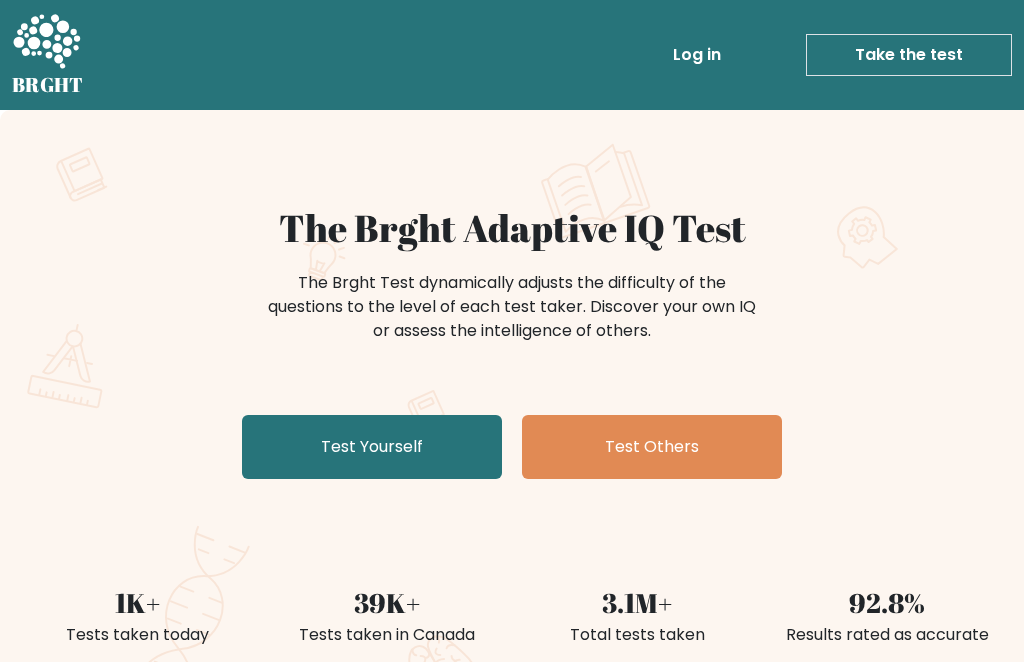 scroll, scrollTop: 0, scrollLeft: 0, axis: both 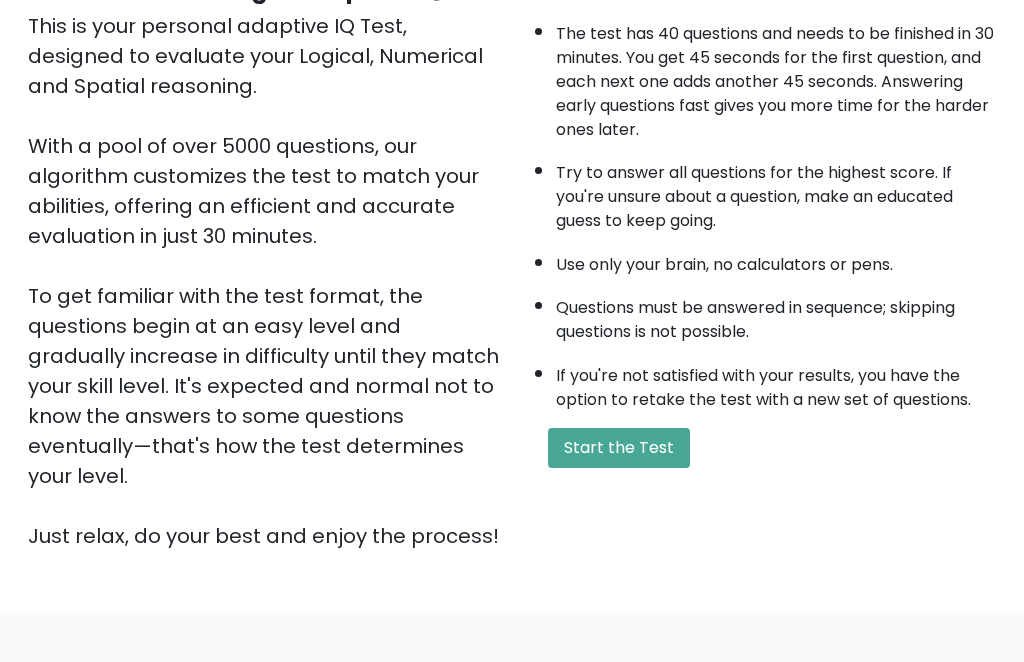 click on "Start the Test" at bounding box center [619, 449] 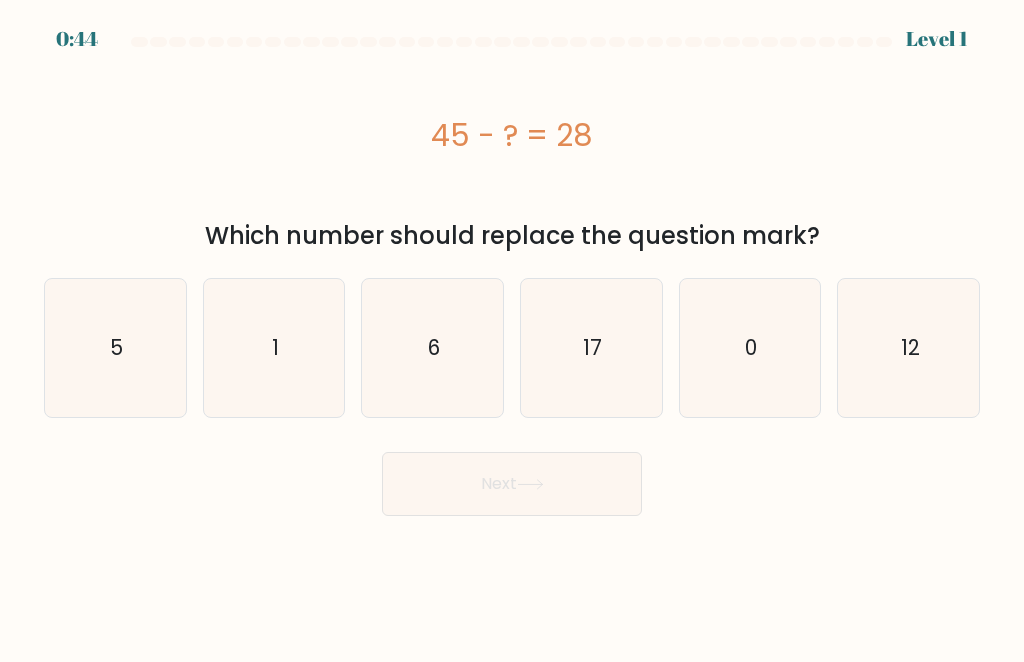 scroll, scrollTop: 0, scrollLeft: 0, axis: both 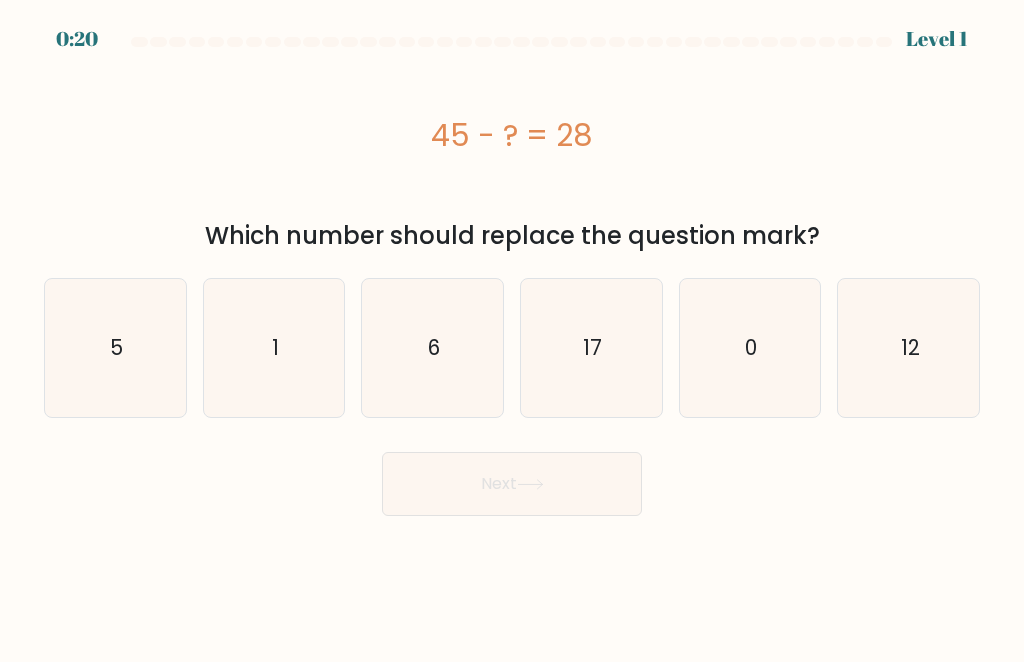 click on "17" 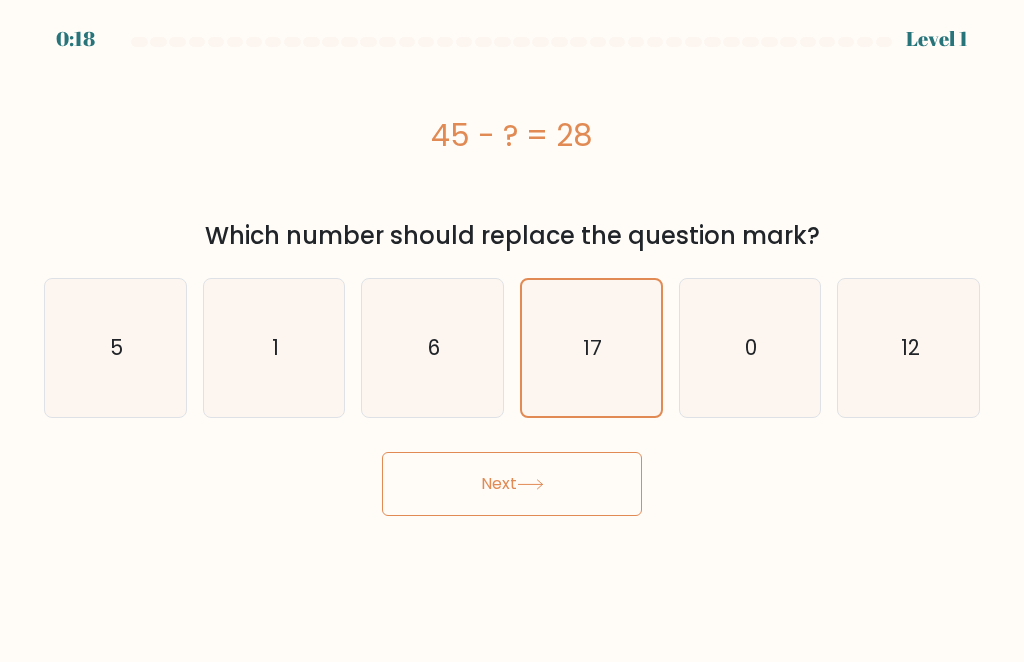 click on "Next" at bounding box center [512, 484] 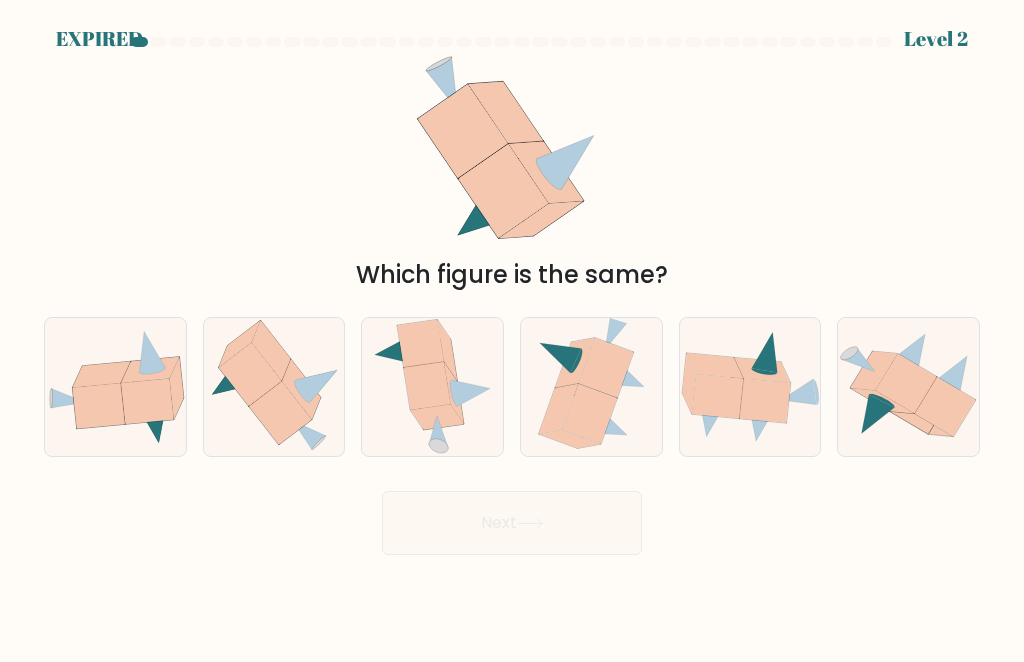 click 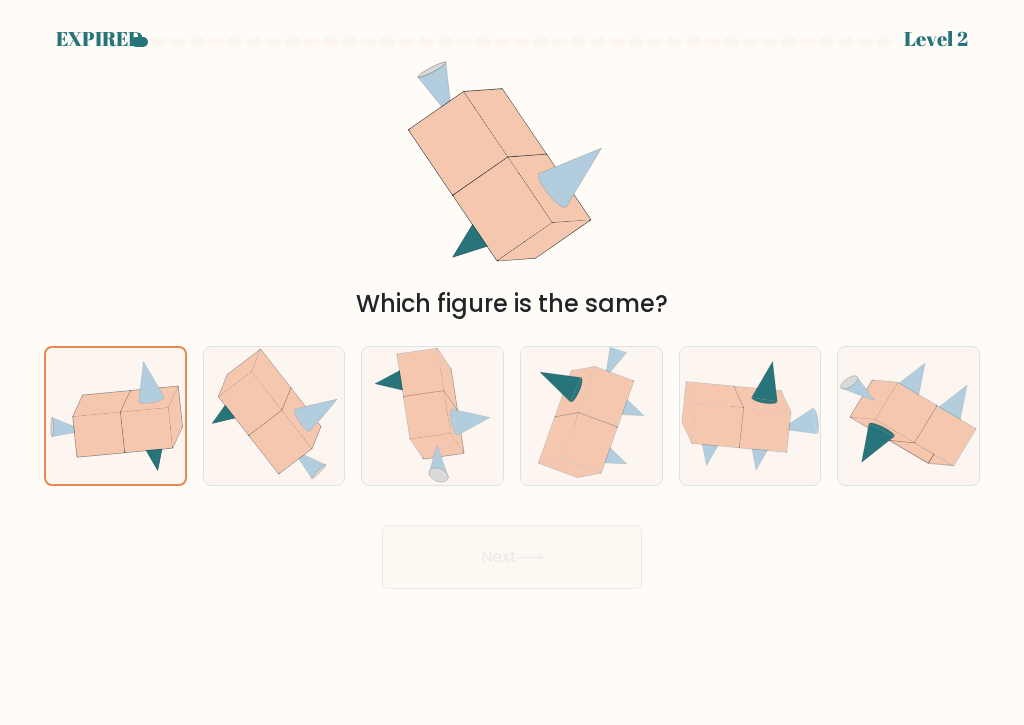 click on "Next" at bounding box center (512, 549) 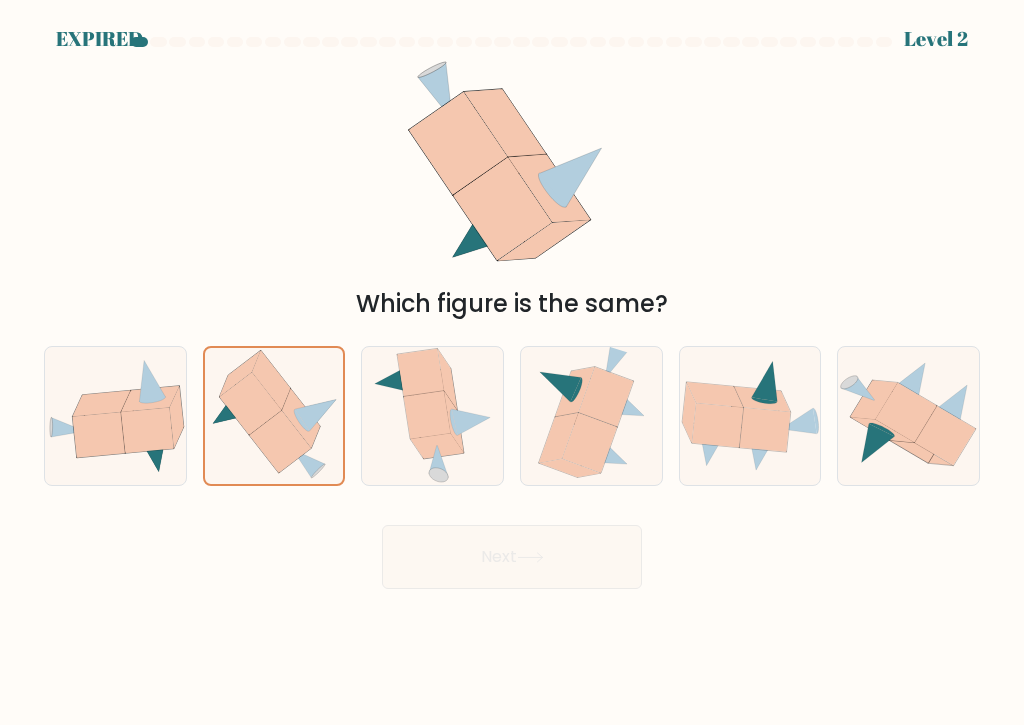 click 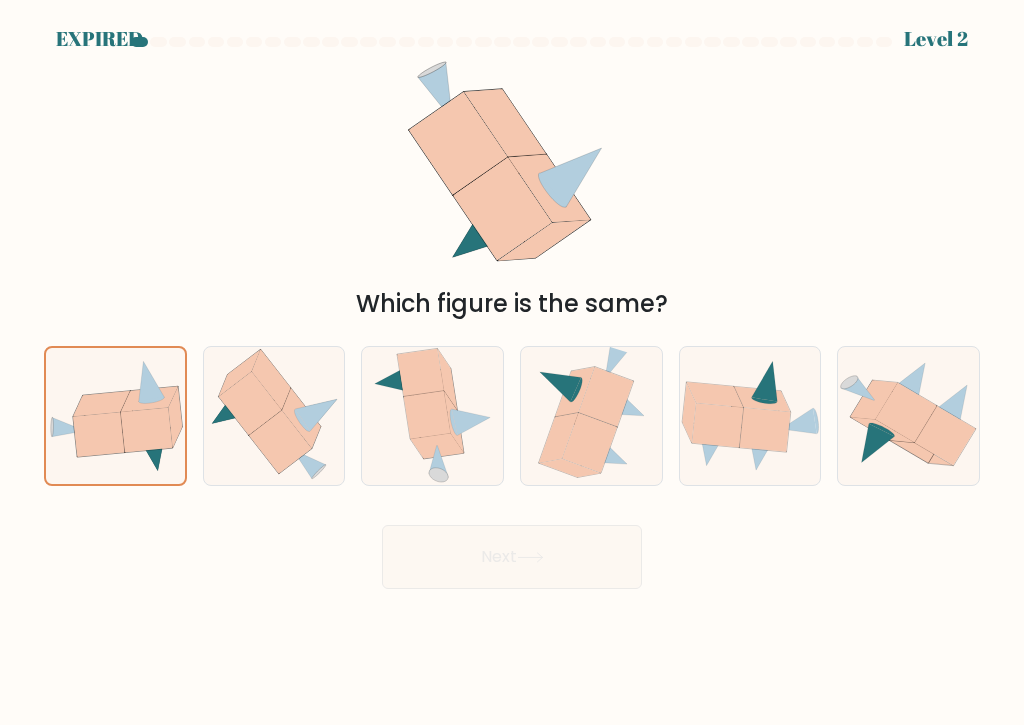 click on "Next" at bounding box center (512, 549) 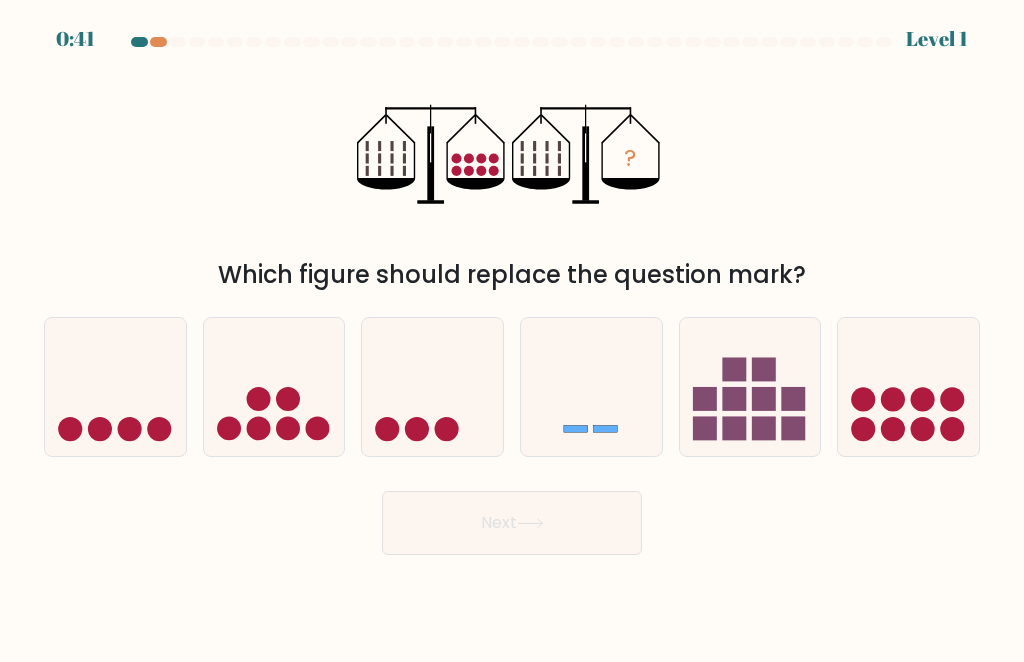 scroll, scrollTop: 0, scrollLeft: 0, axis: both 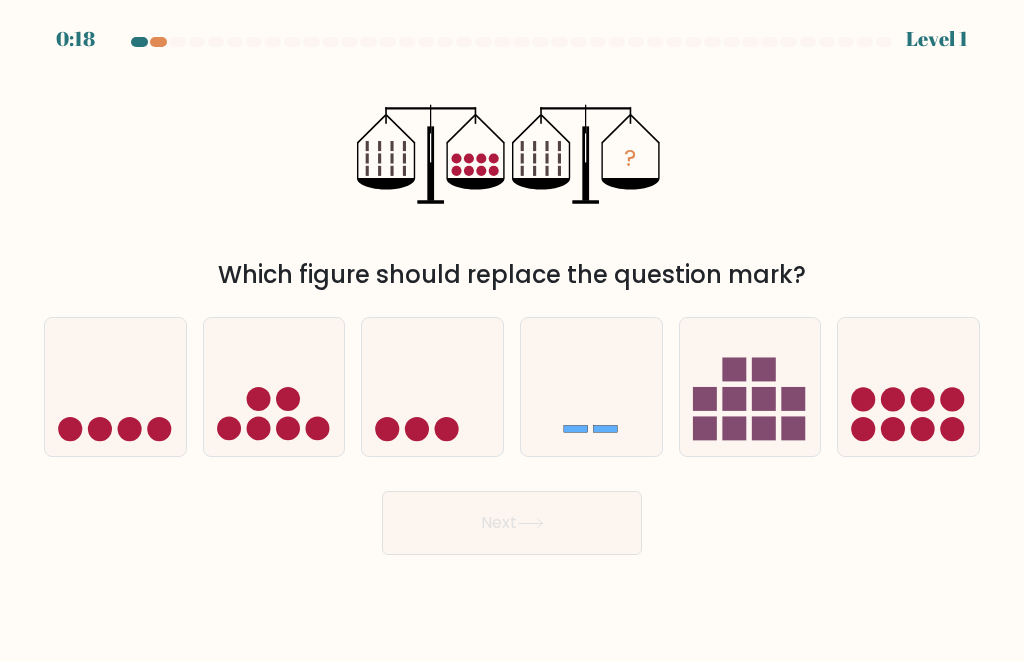 click 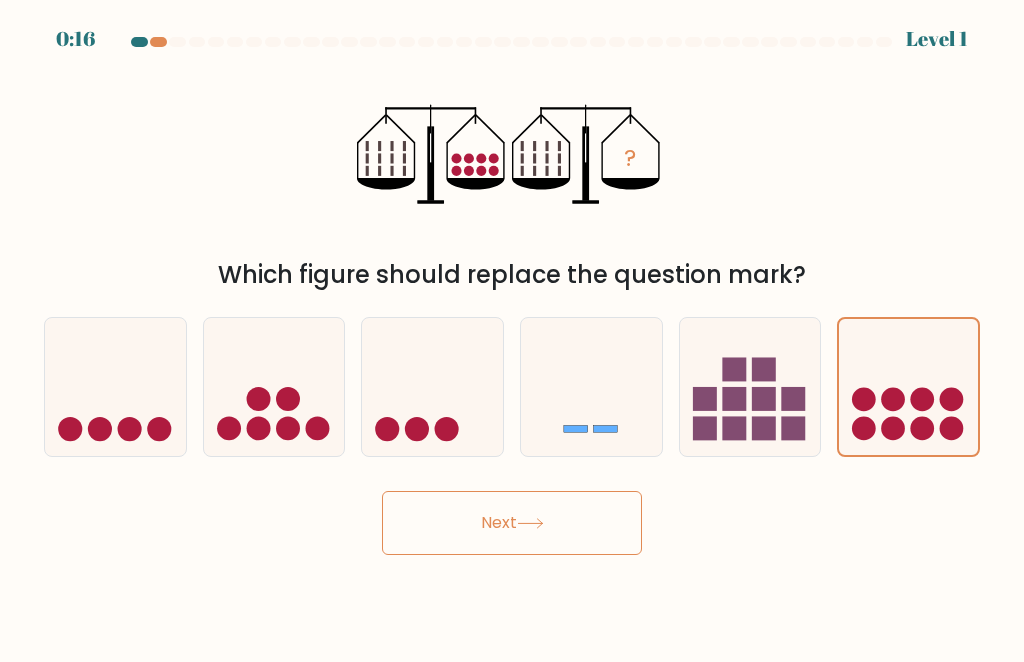 click on "Next" at bounding box center [512, 523] 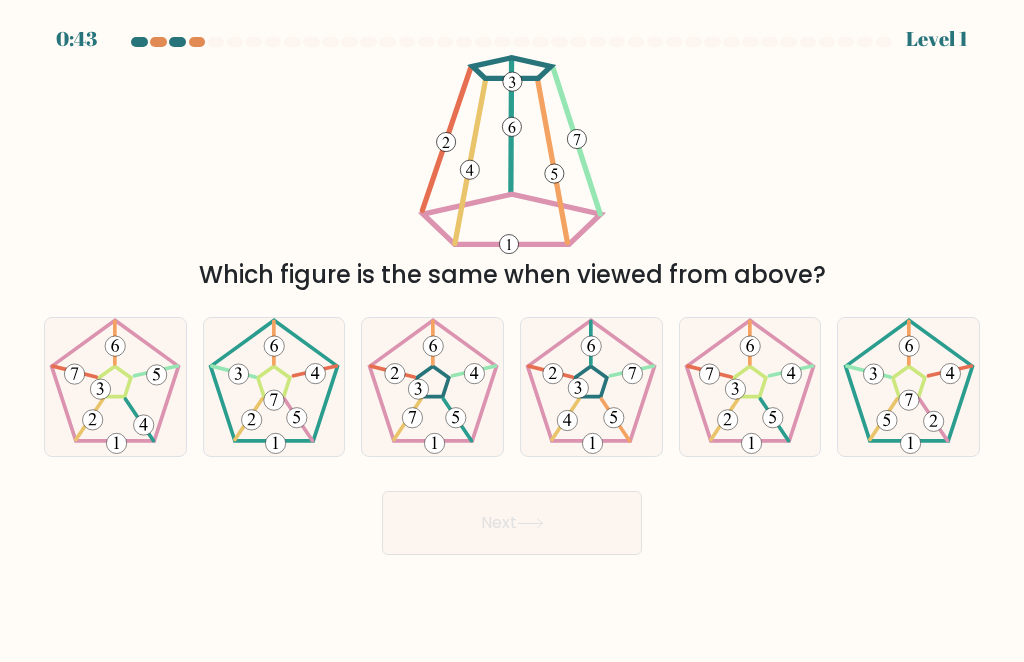 scroll, scrollTop: 0, scrollLeft: 0, axis: both 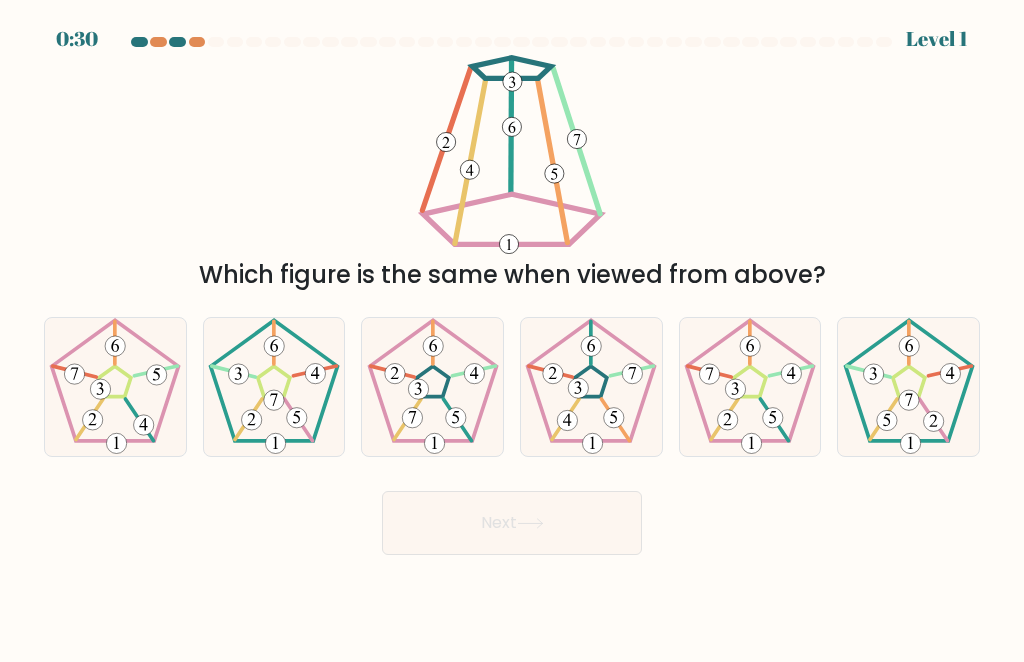 click 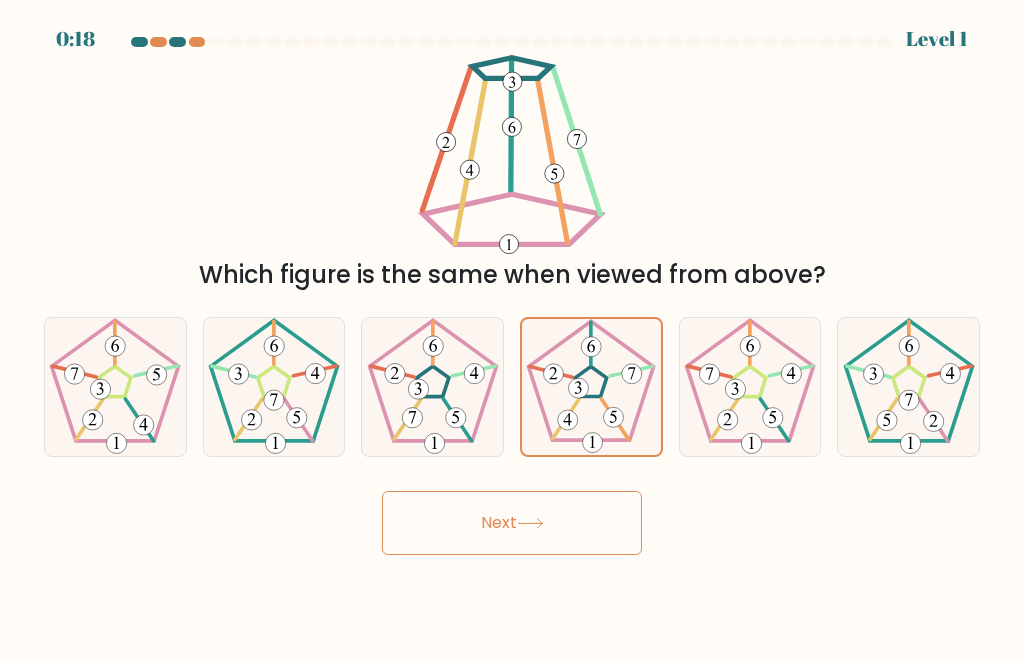 click on "Next" at bounding box center [512, 523] 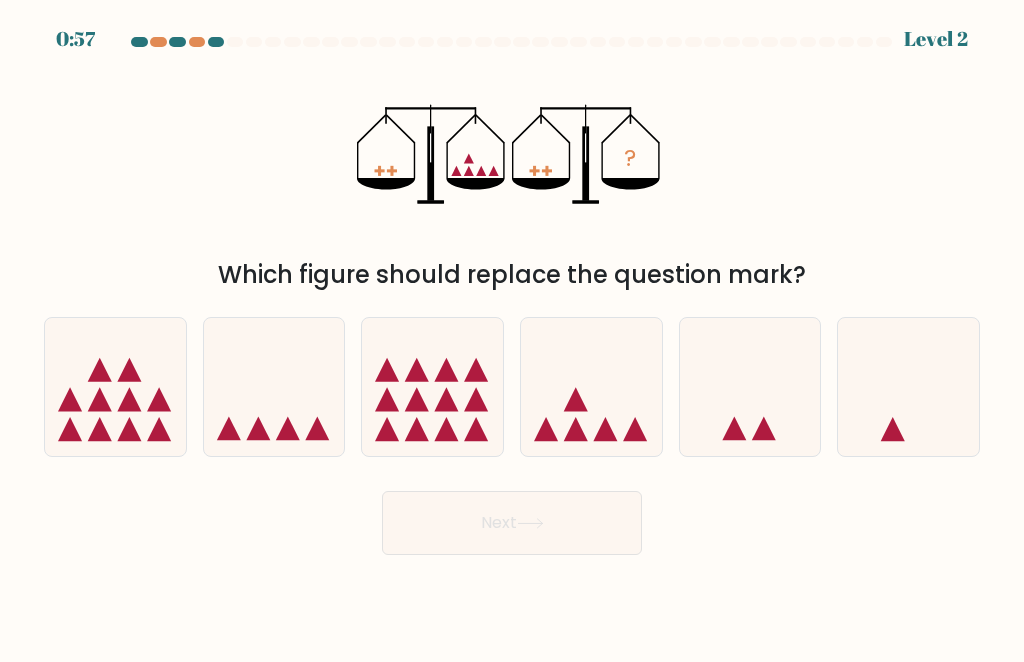 click on "Next" at bounding box center (512, 523) 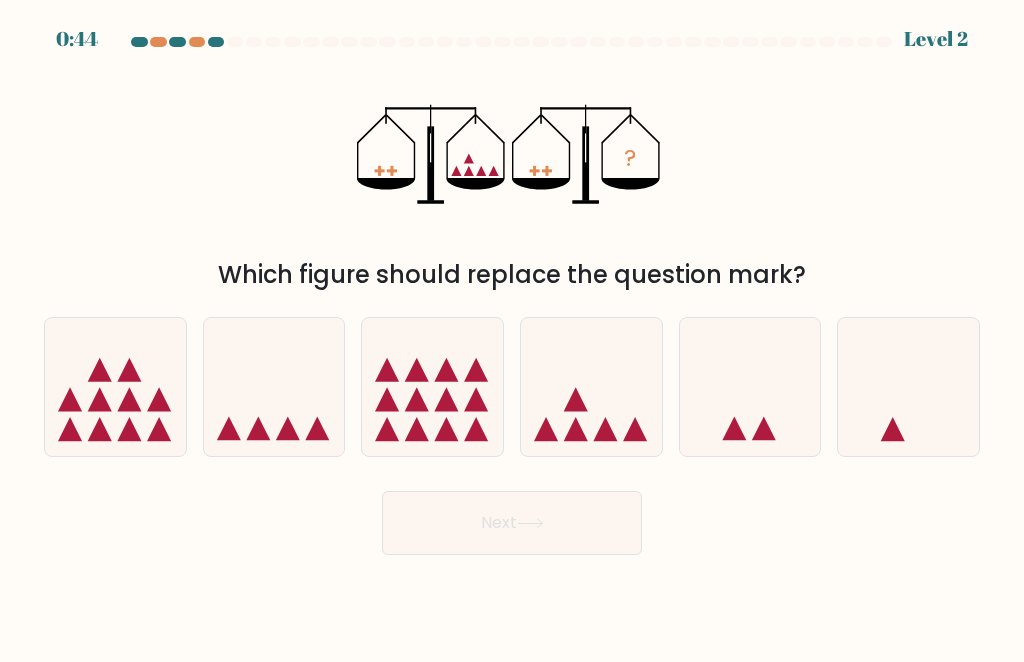 click 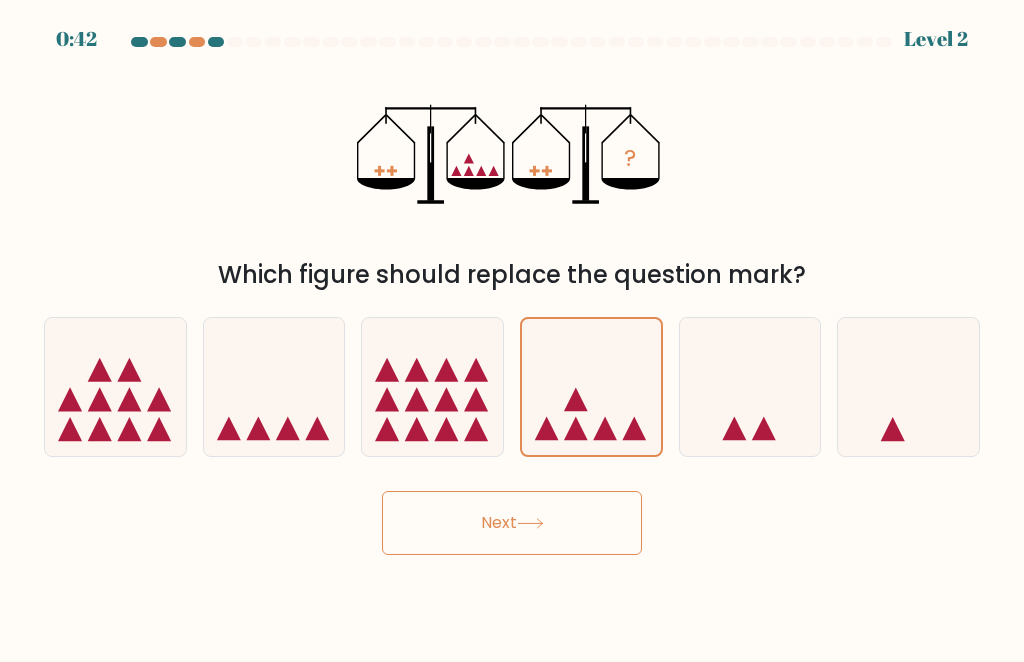 click on "Next" at bounding box center [512, 523] 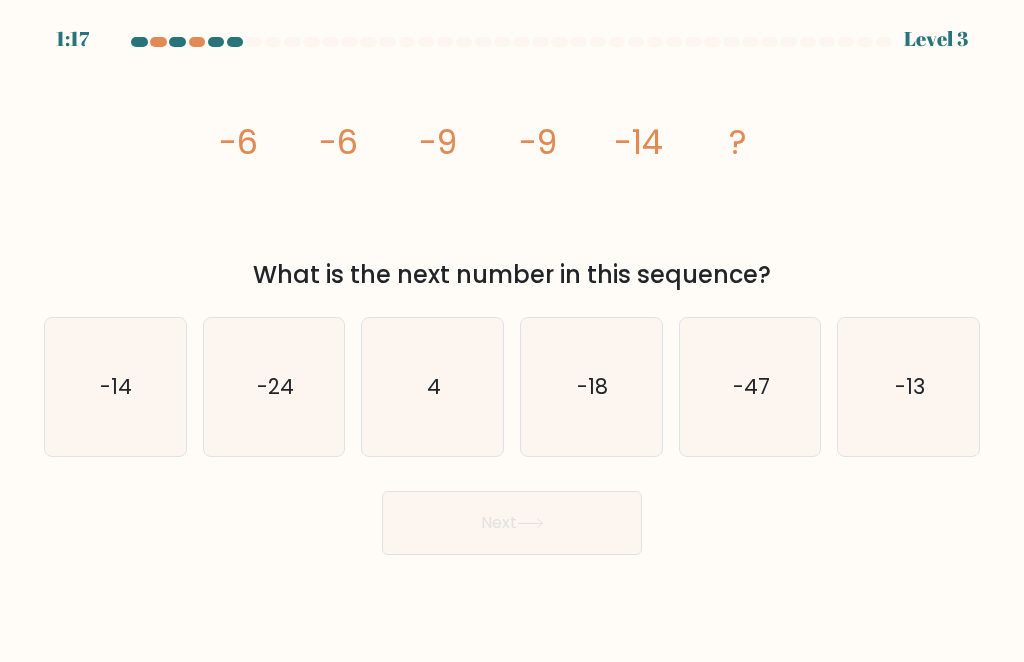 click on "-14" 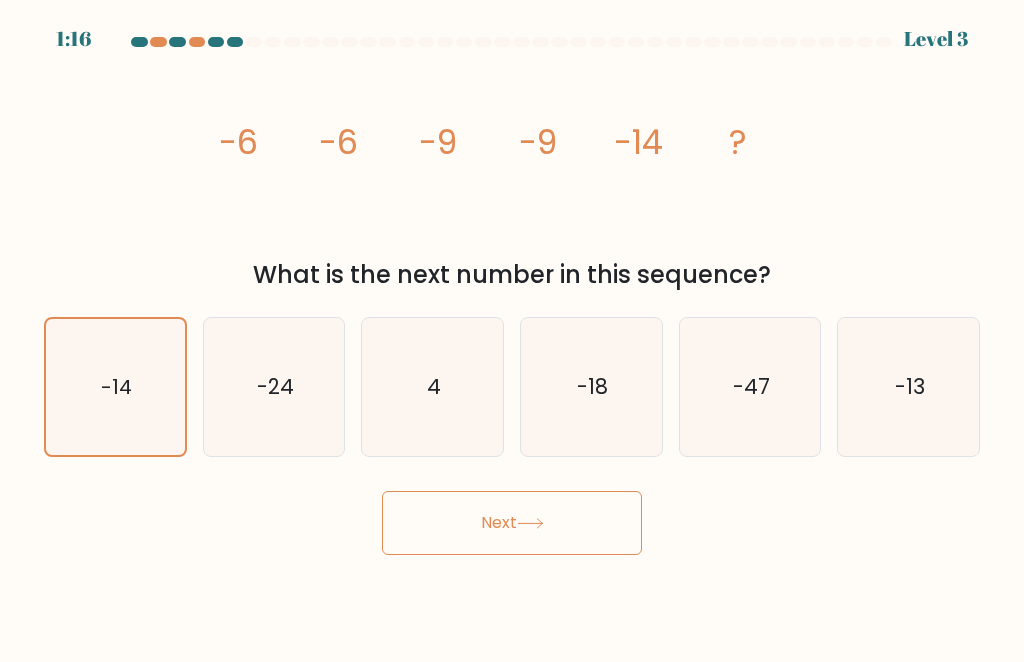 click on "Next" at bounding box center [512, 523] 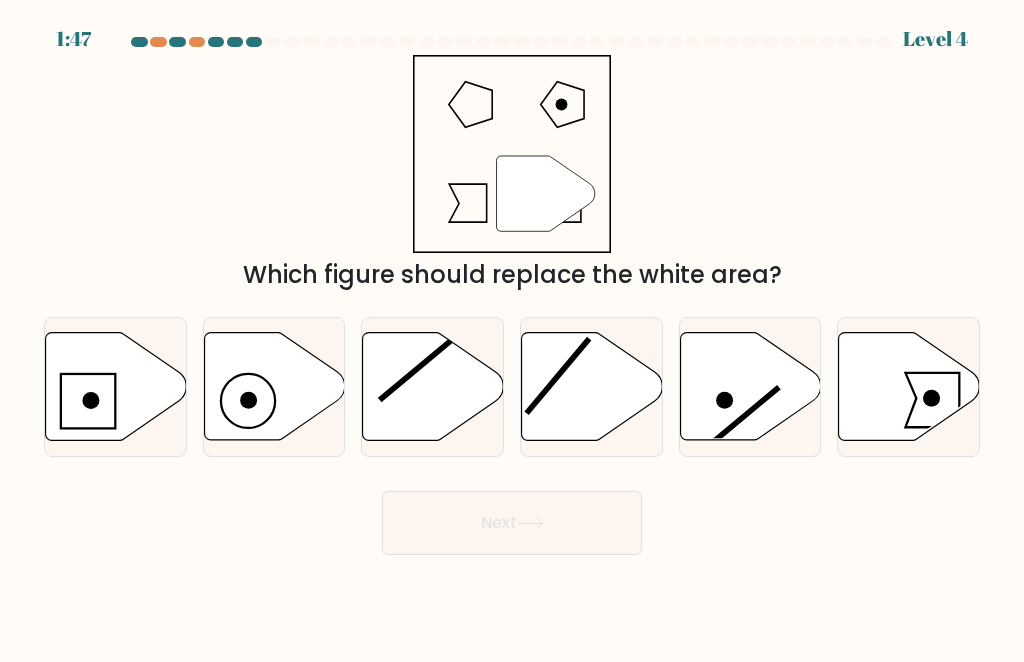 click 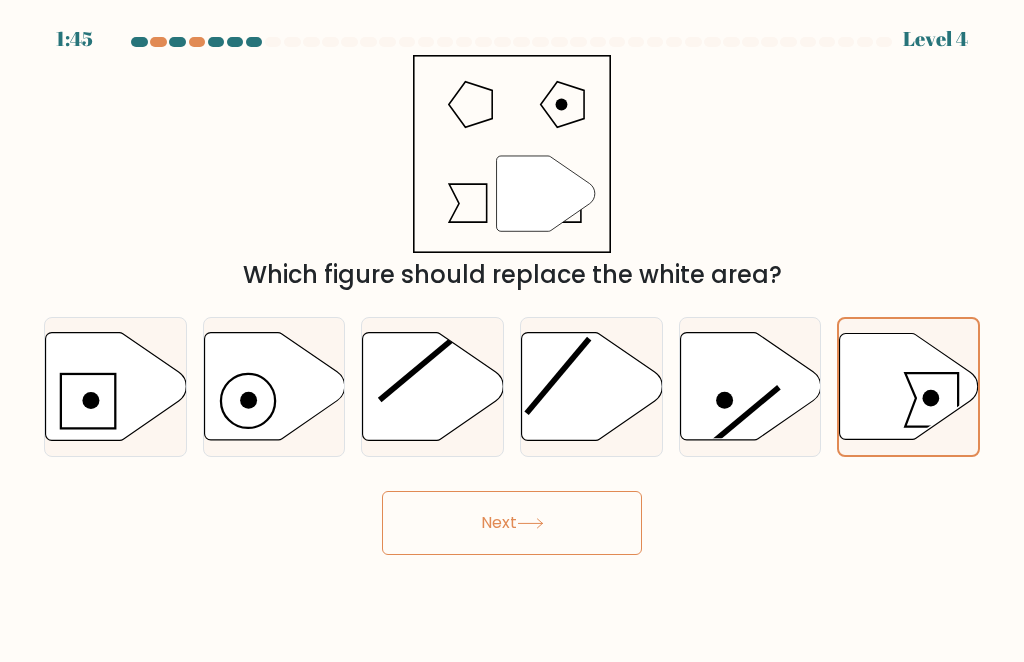 click on "Next" at bounding box center [512, 523] 